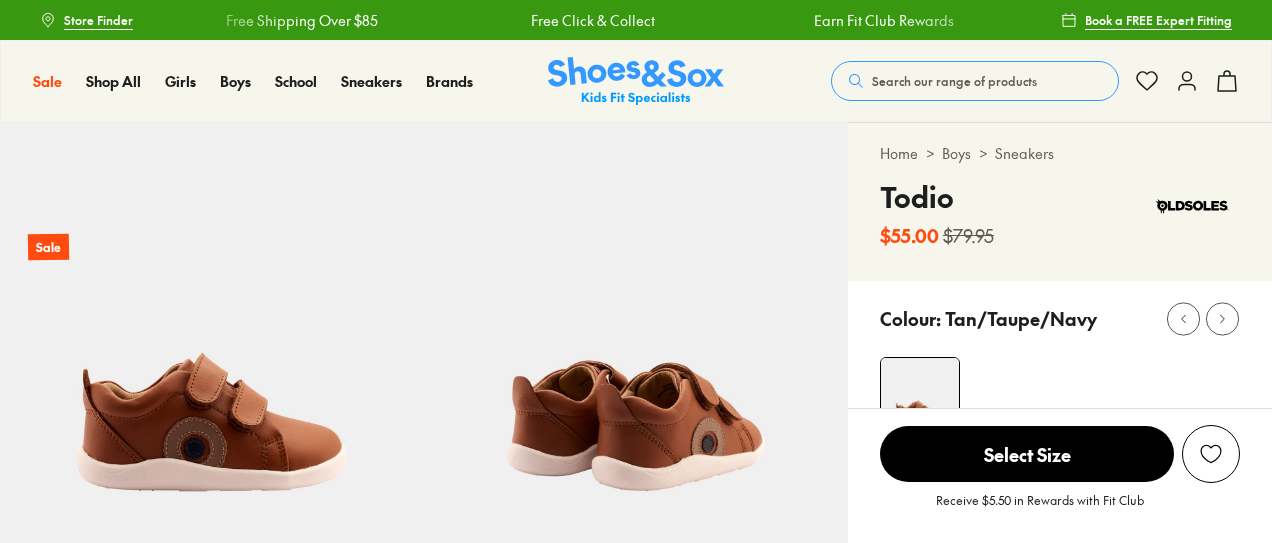 scroll, scrollTop: 0, scrollLeft: 0, axis: both 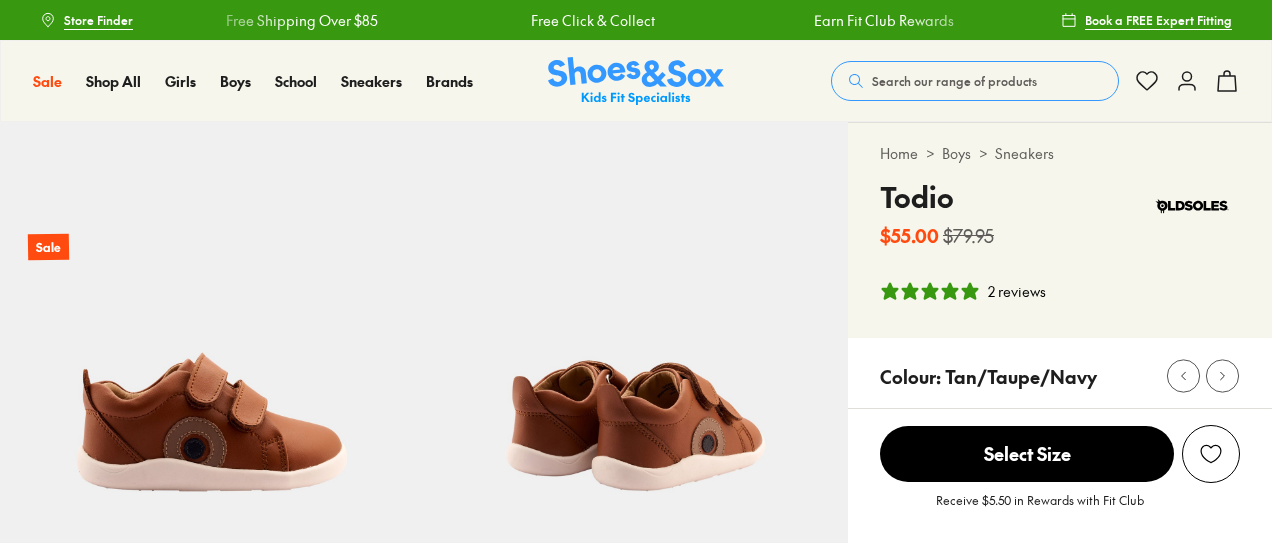 select on "*" 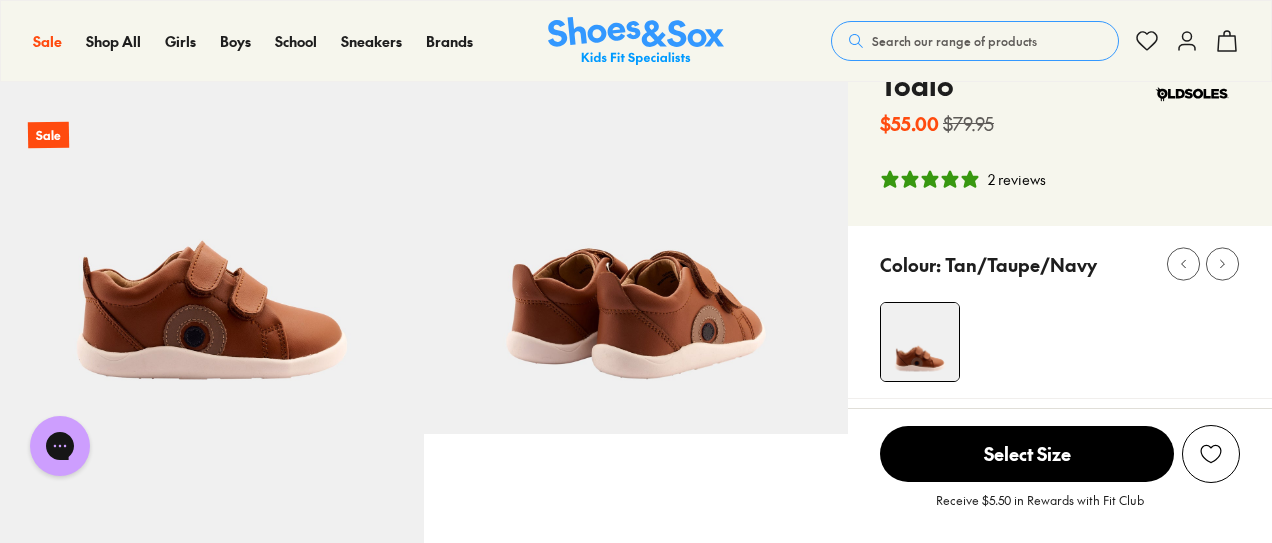 scroll, scrollTop: 113, scrollLeft: 0, axis: vertical 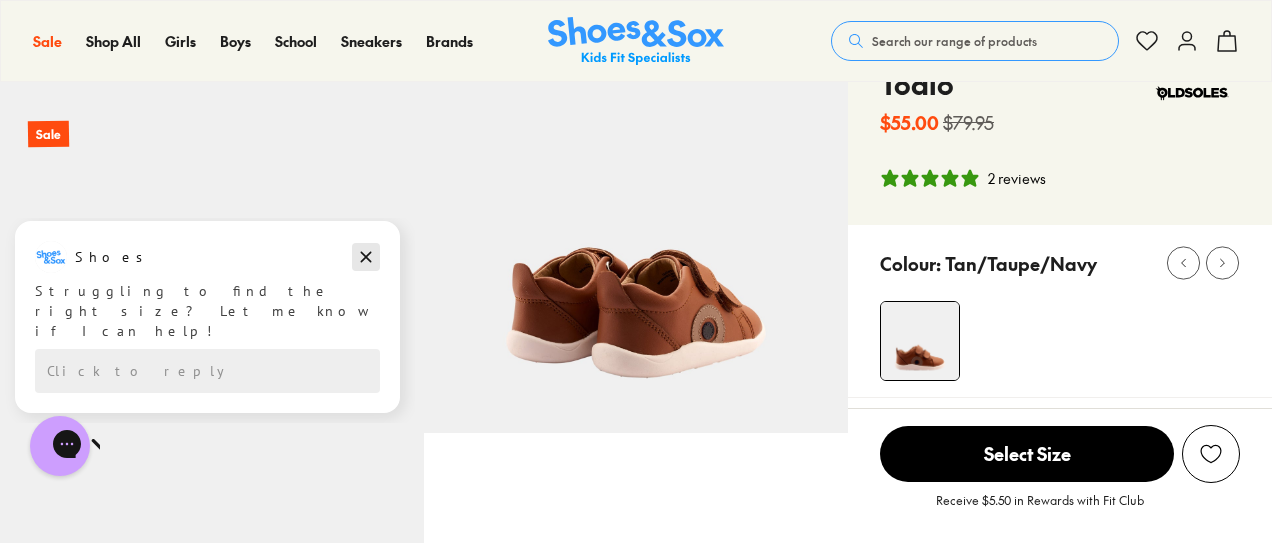 click 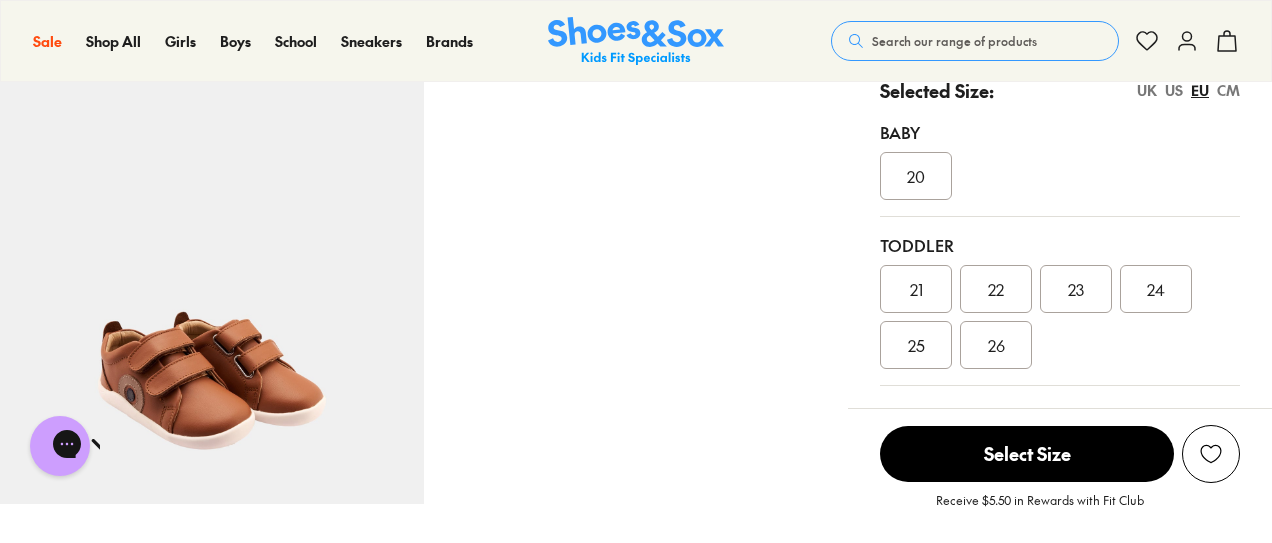scroll, scrollTop: 465, scrollLeft: 0, axis: vertical 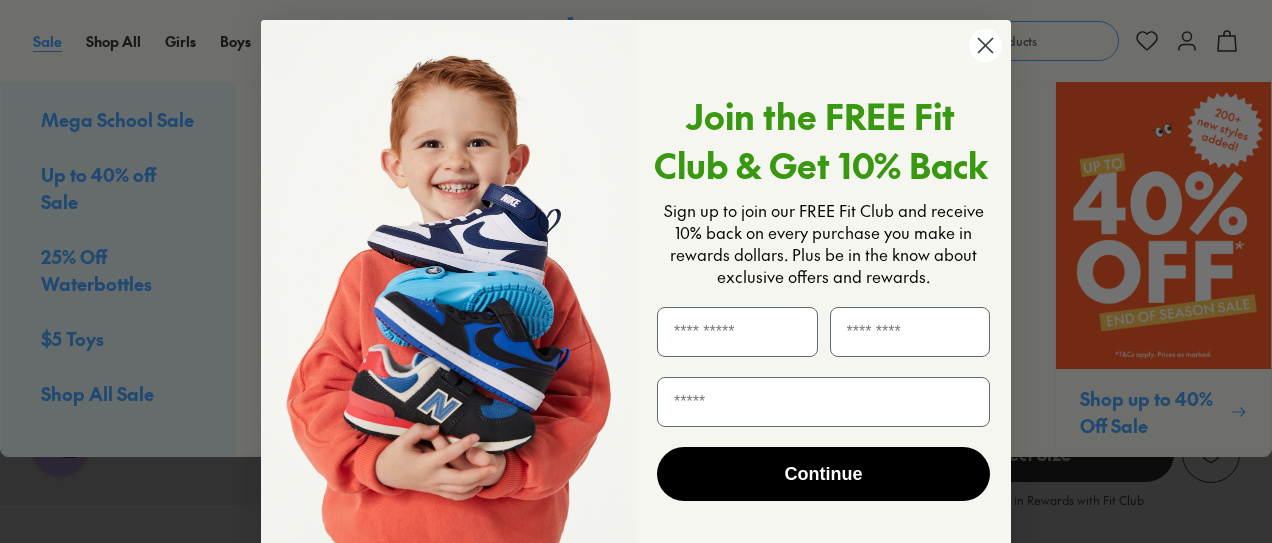 click on "Close dialog Join the FREE Fit Club & Get 10% Back Sign up to join our FREE Fit Club and receive 10% back on every purchase you make in rewards dollars. Plus be in the know about exclusive offers and rewards. Continue ******" at bounding box center (636, 271) 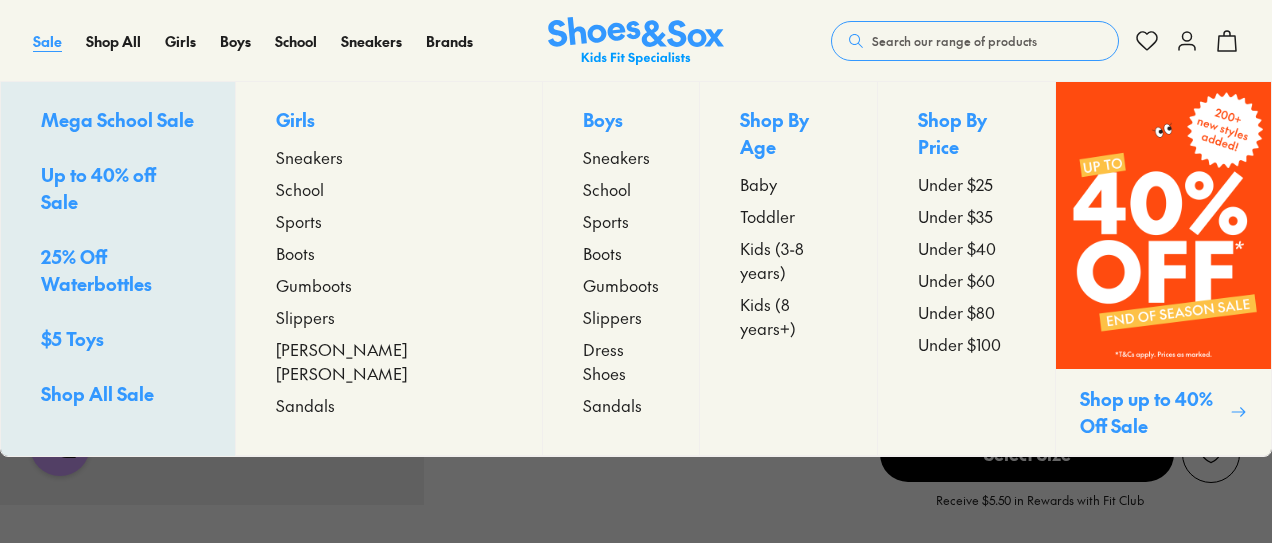 click on "Sale" at bounding box center (47, 41) 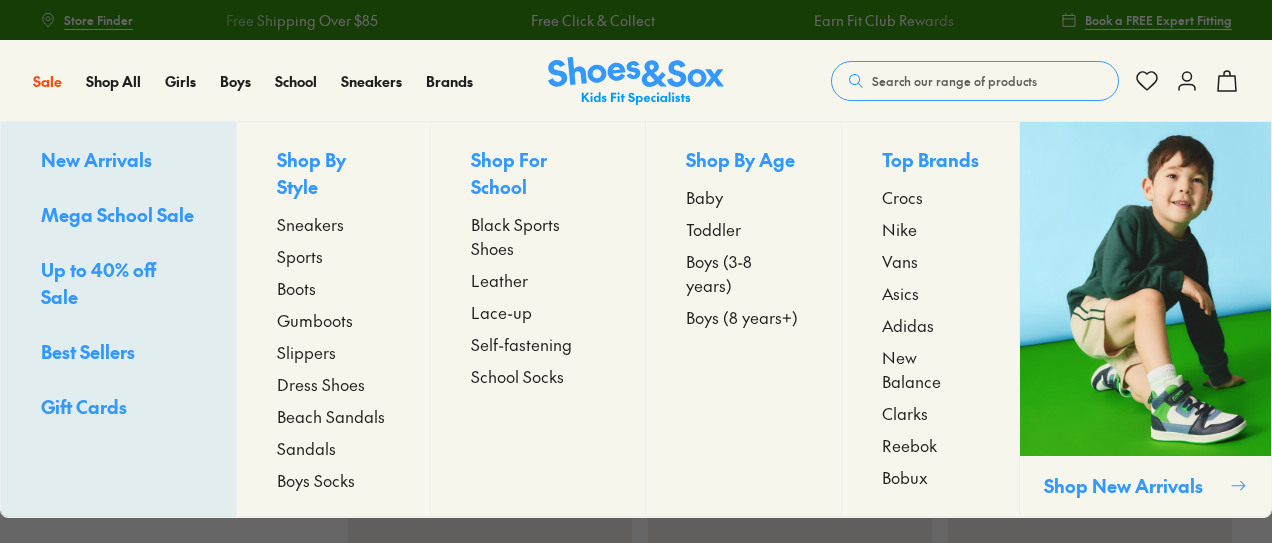scroll, scrollTop: 0, scrollLeft: 0, axis: both 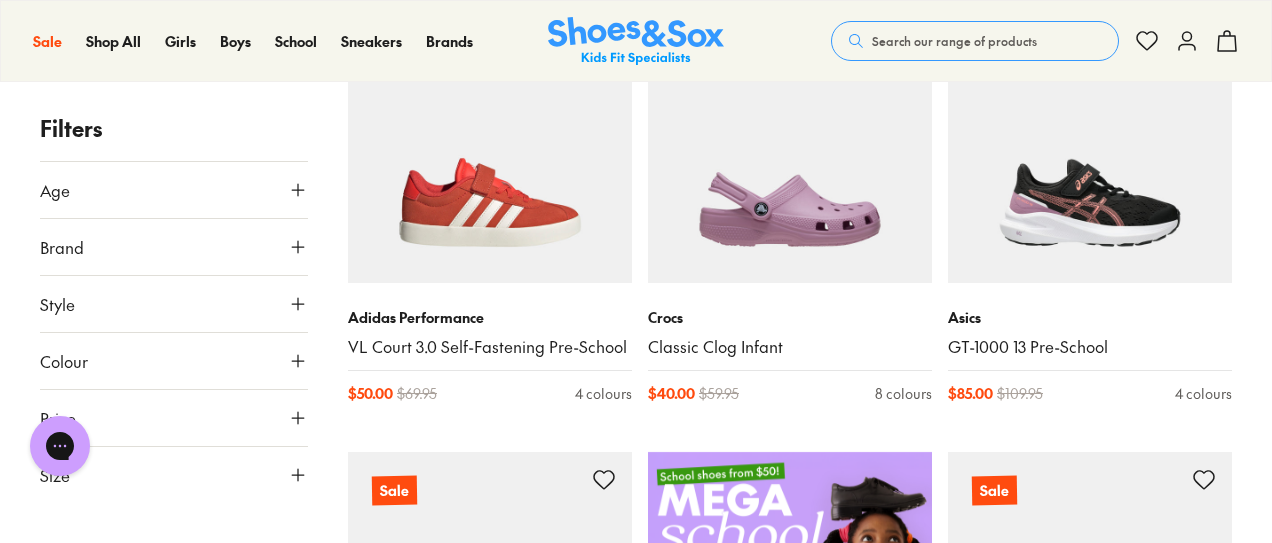 click 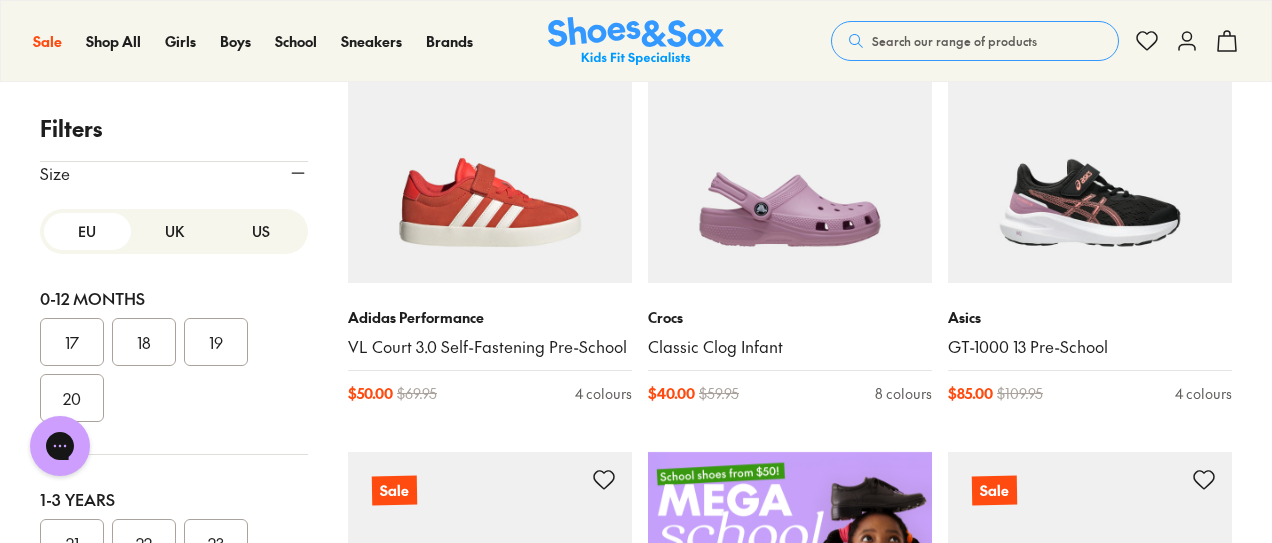 scroll, scrollTop: 305, scrollLeft: 0, axis: vertical 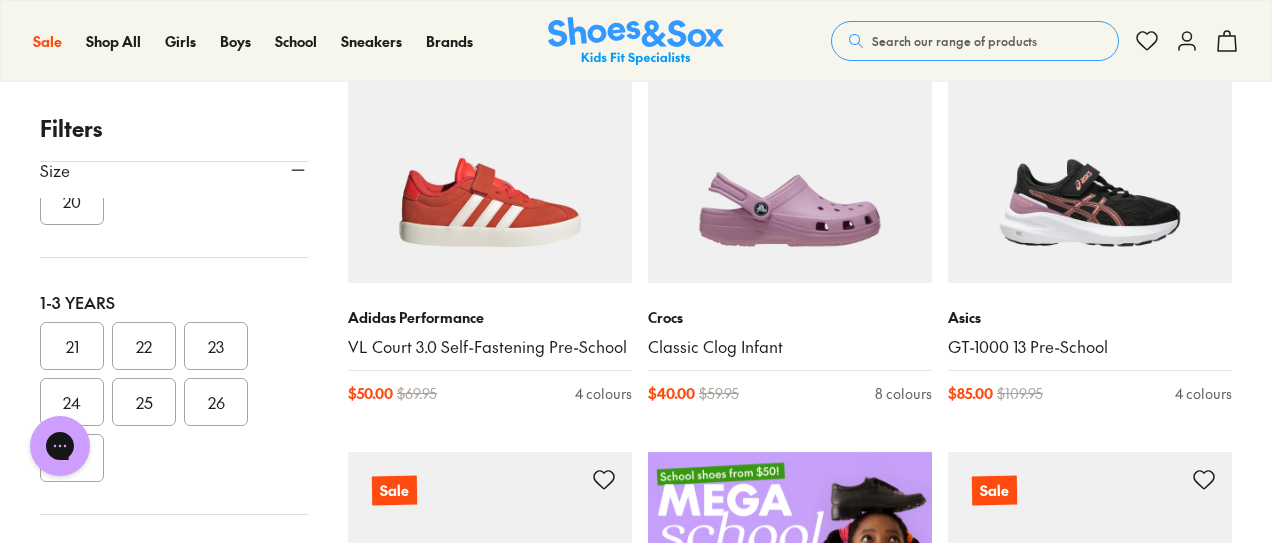 click on "22" at bounding box center [144, 346] 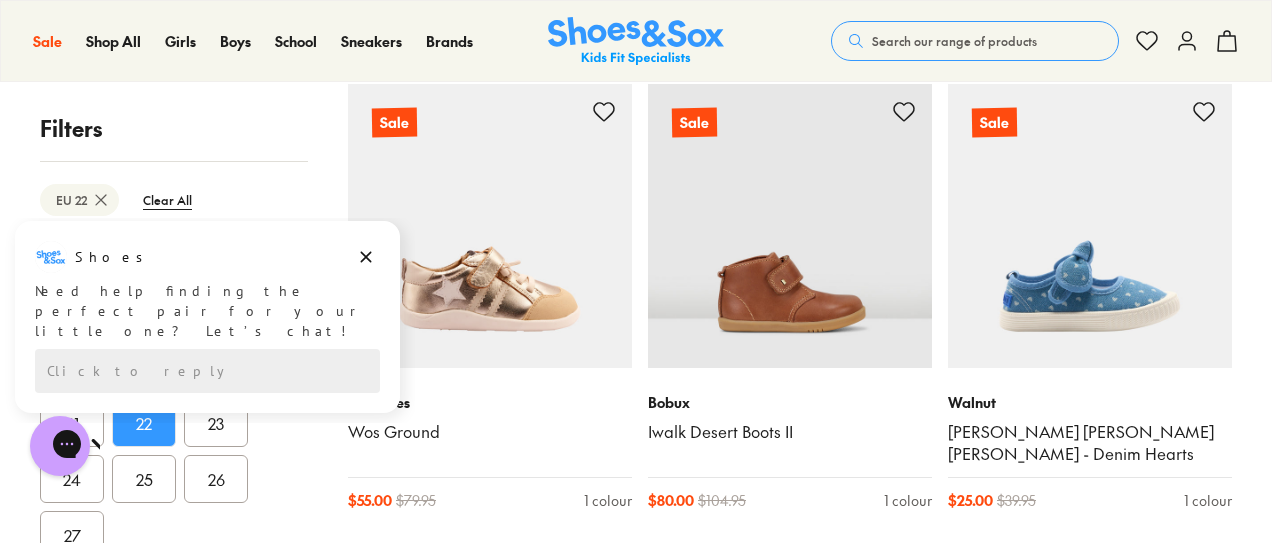 scroll, scrollTop: 3514, scrollLeft: 0, axis: vertical 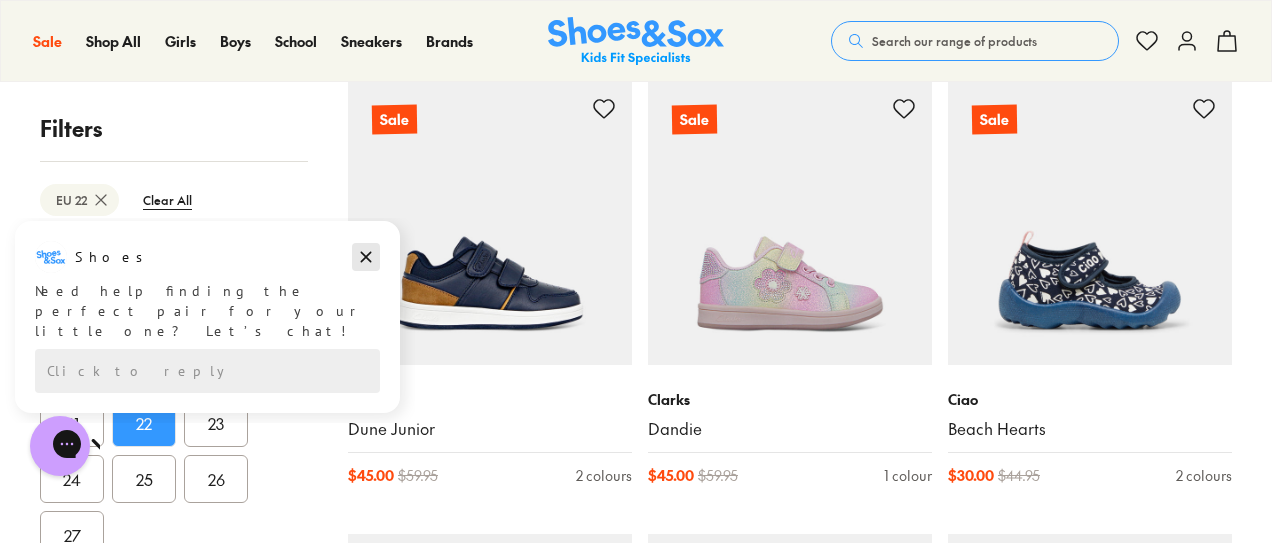 click 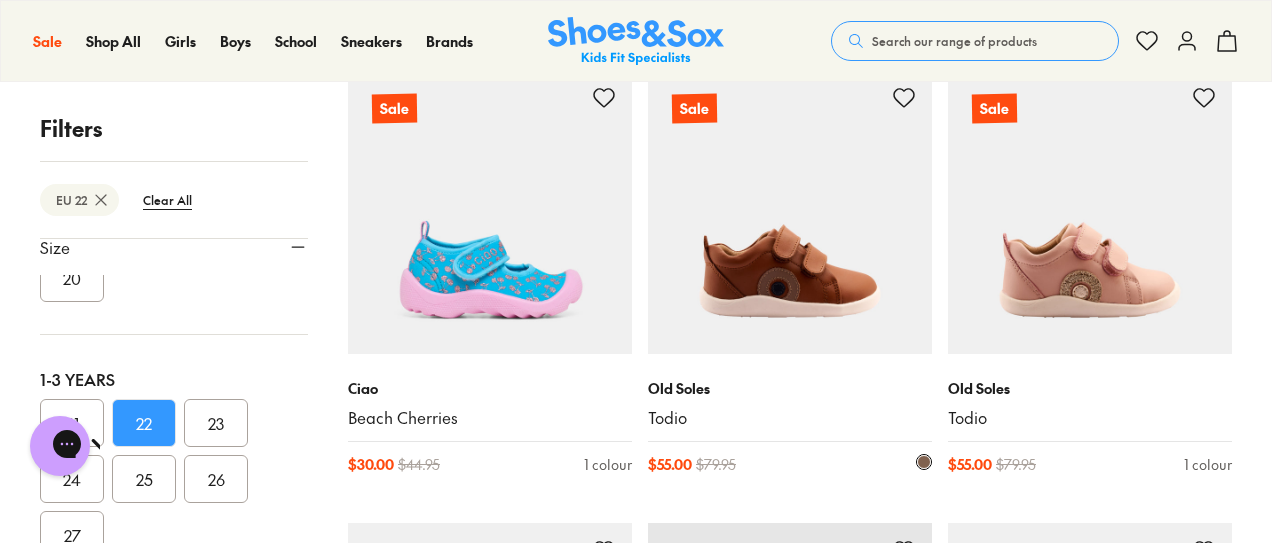 scroll, scrollTop: 2603, scrollLeft: 0, axis: vertical 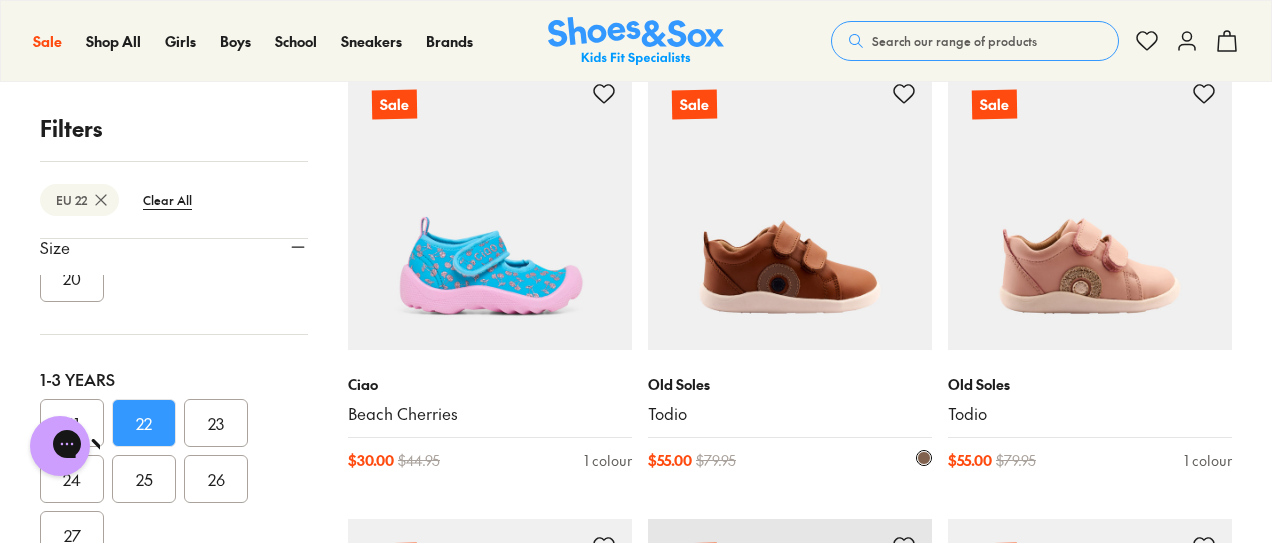 click at bounding box center [790, 208] 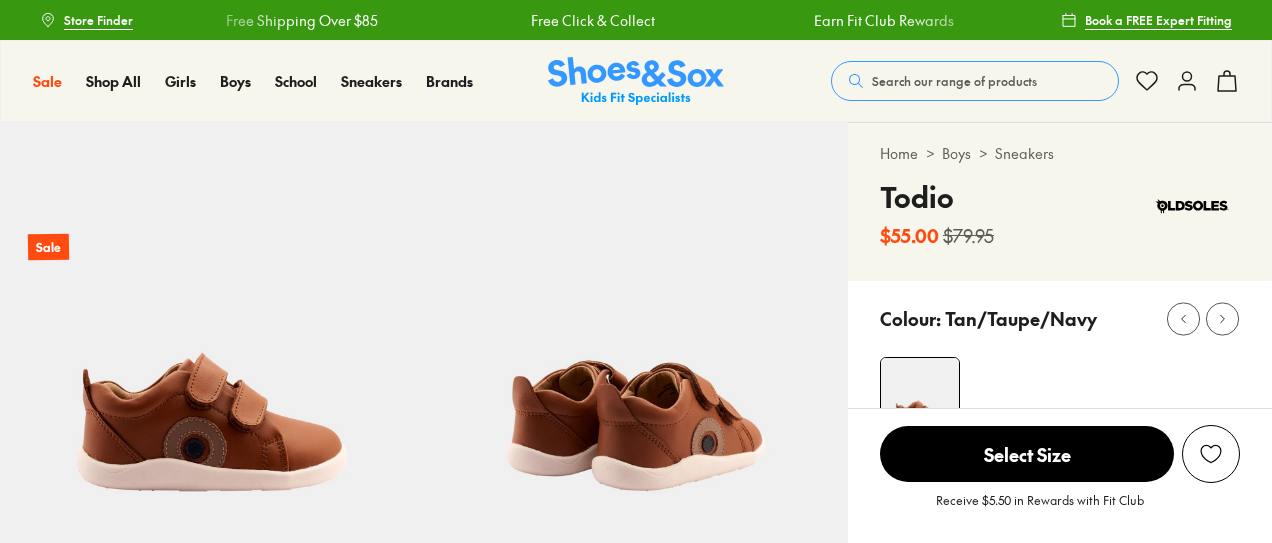 scroll, scrollTop: 0, scrollLeft: 0, axis: both 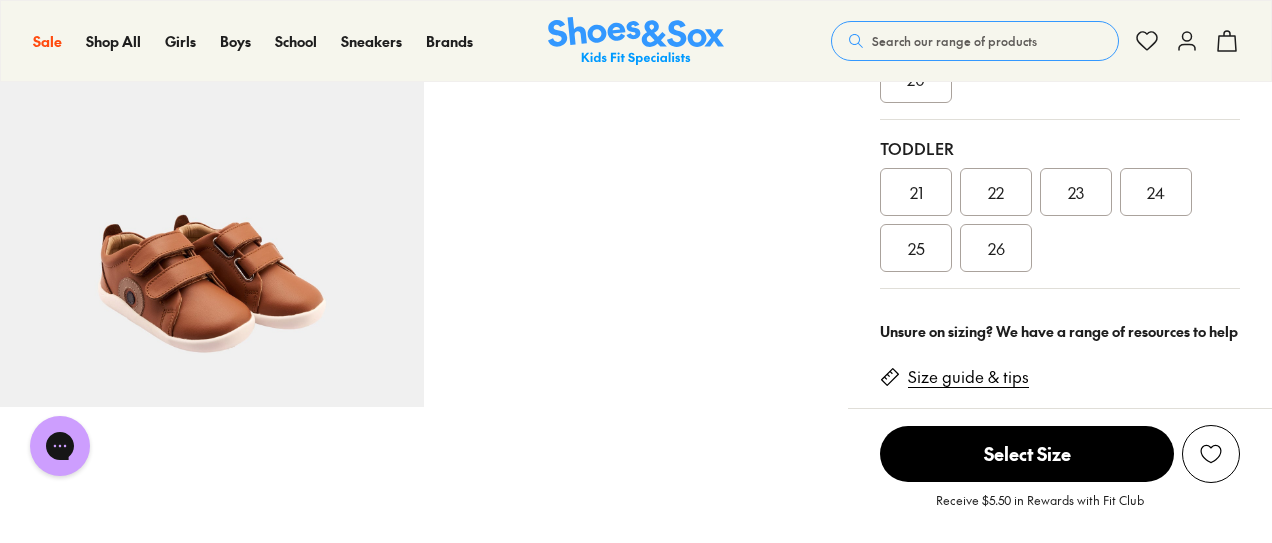 click on "22" at bounding box center (996, 192) 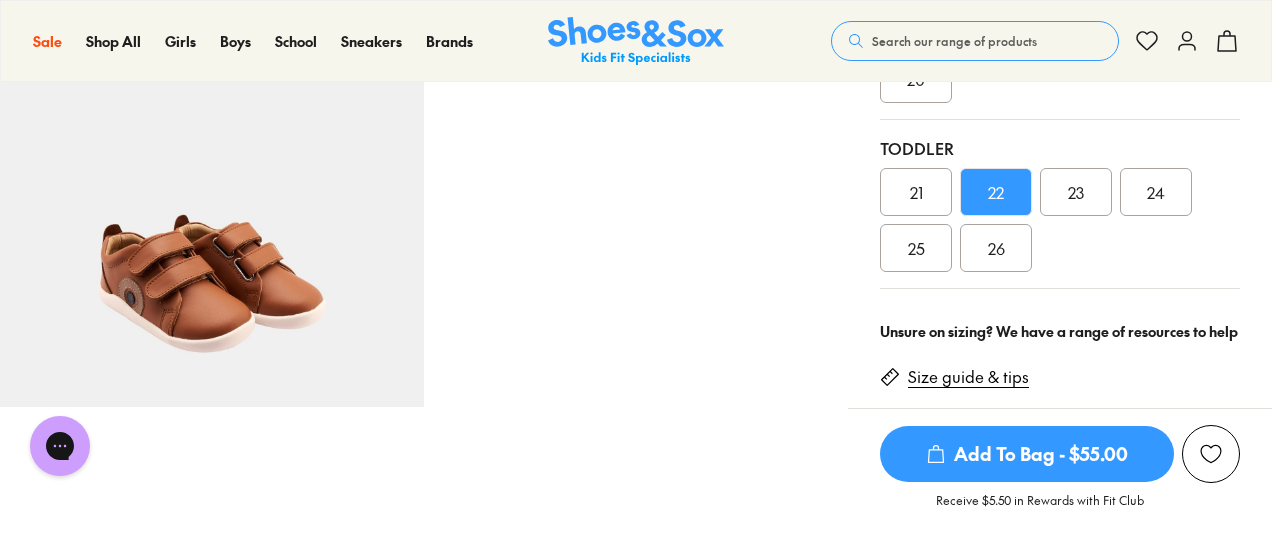 click on "Add To Bag - $55.00" at bounding box center (1027, 454) 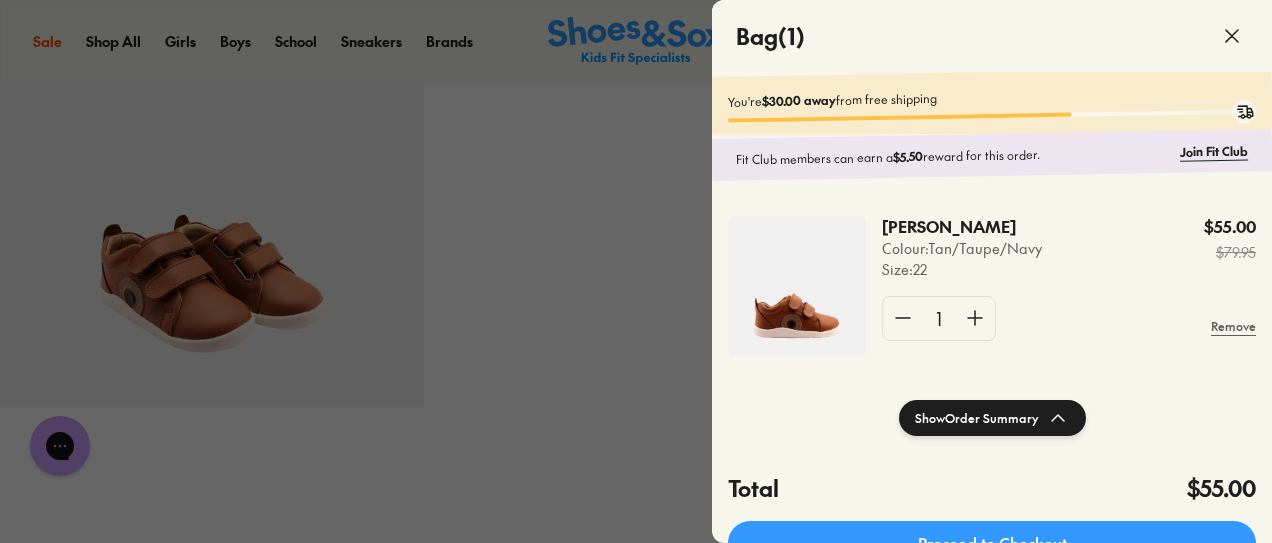 click 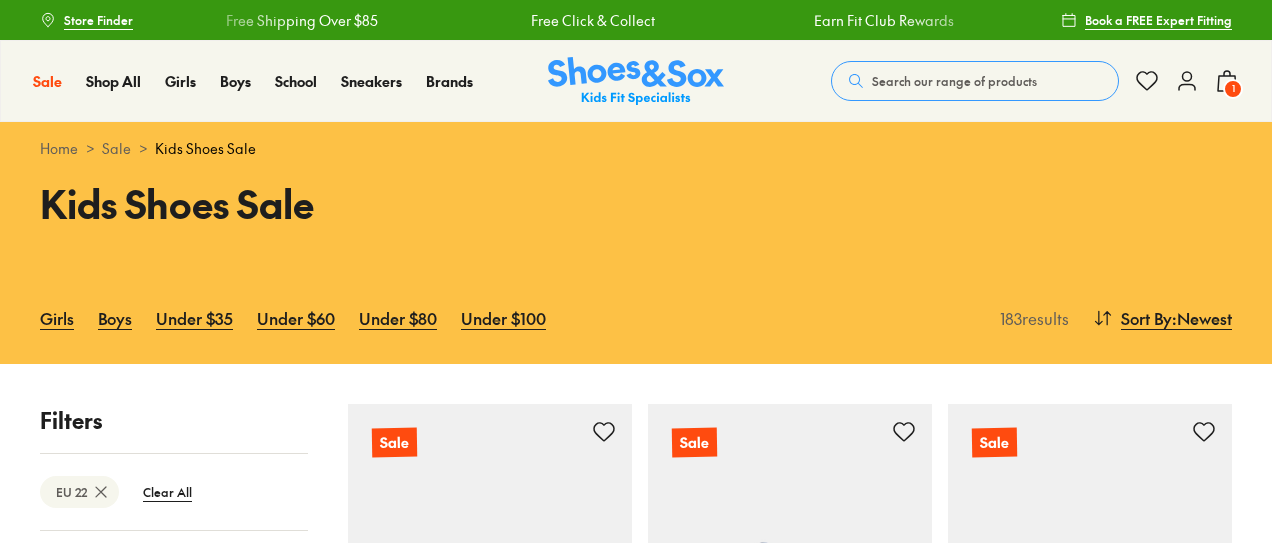 scroll, scrollTop: 2454, scrollLeft: 0, axis: vertical 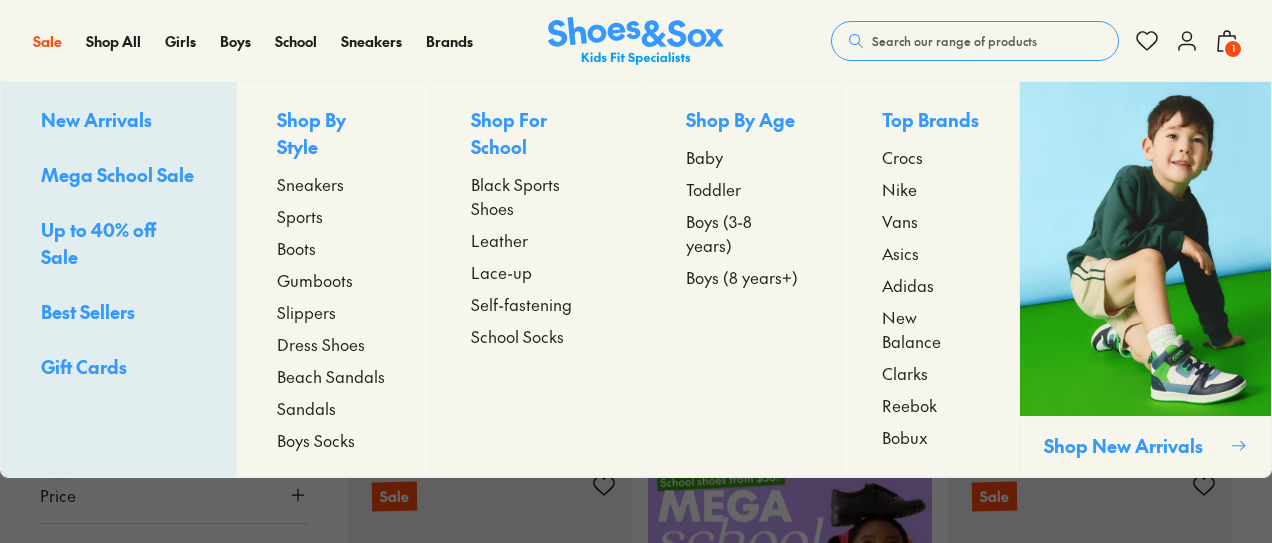 click on "Beach Sandals" at bounding box center (331, 376) 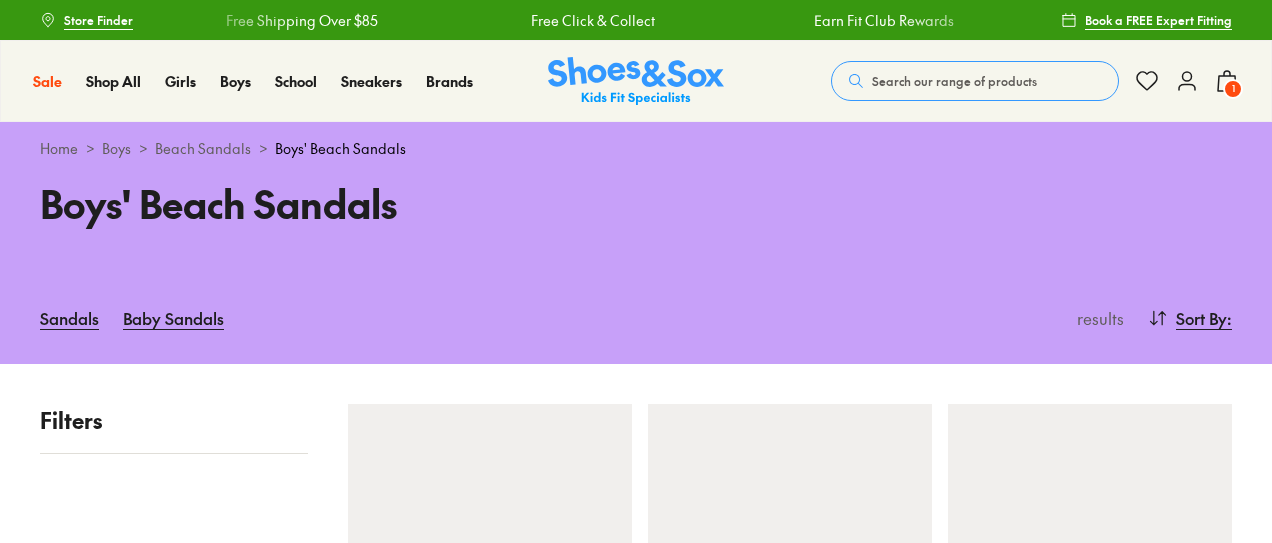 scroll, scrollTop: 0, scrollLeft: 0, axis: both 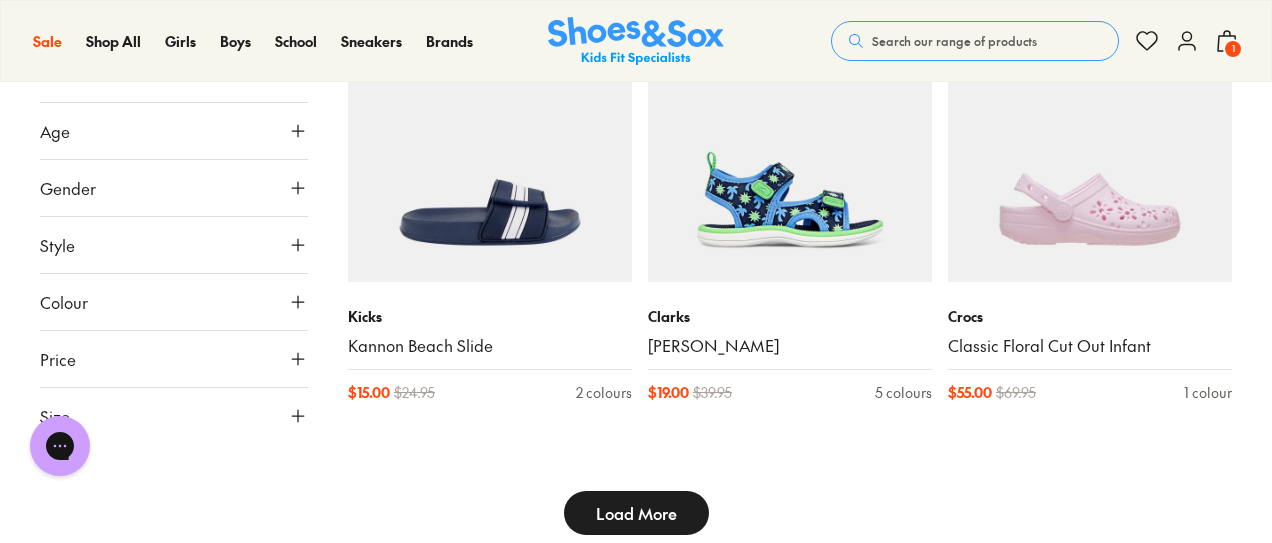 type on "***" 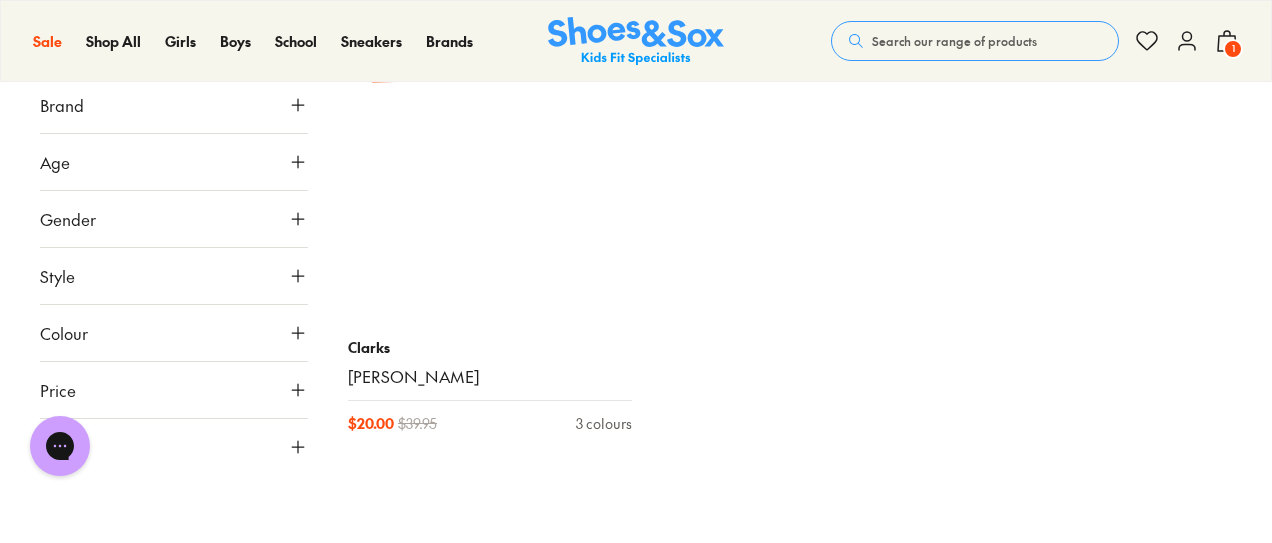 scroll, scrollTop: 12167, scrollLeft: 0, axis: vertical 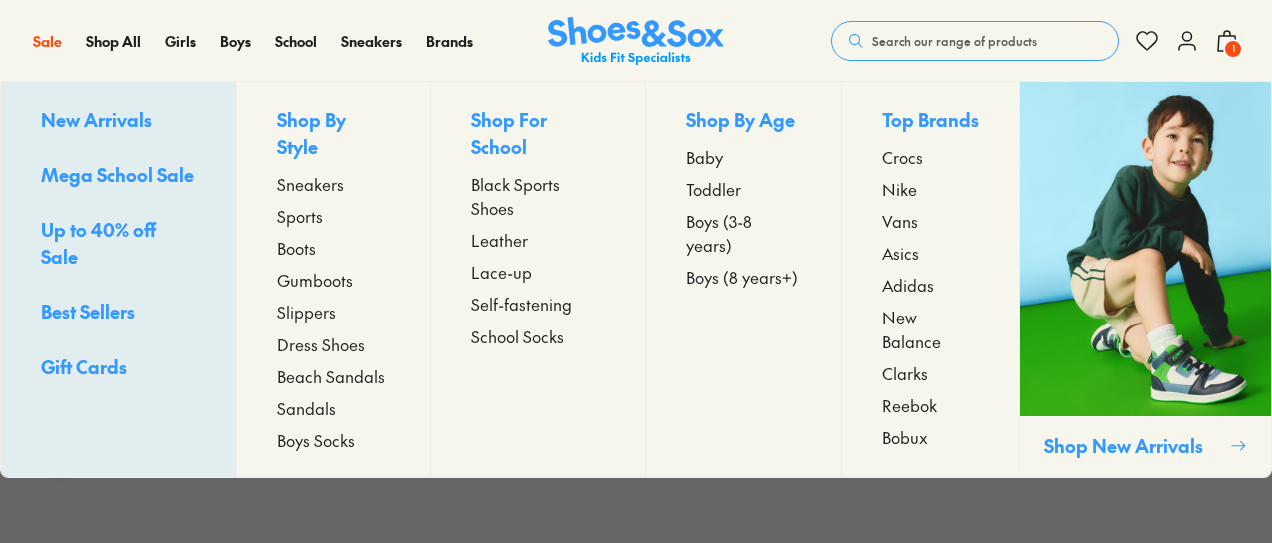 click on "Sandals" at bounding box center [306, 408] 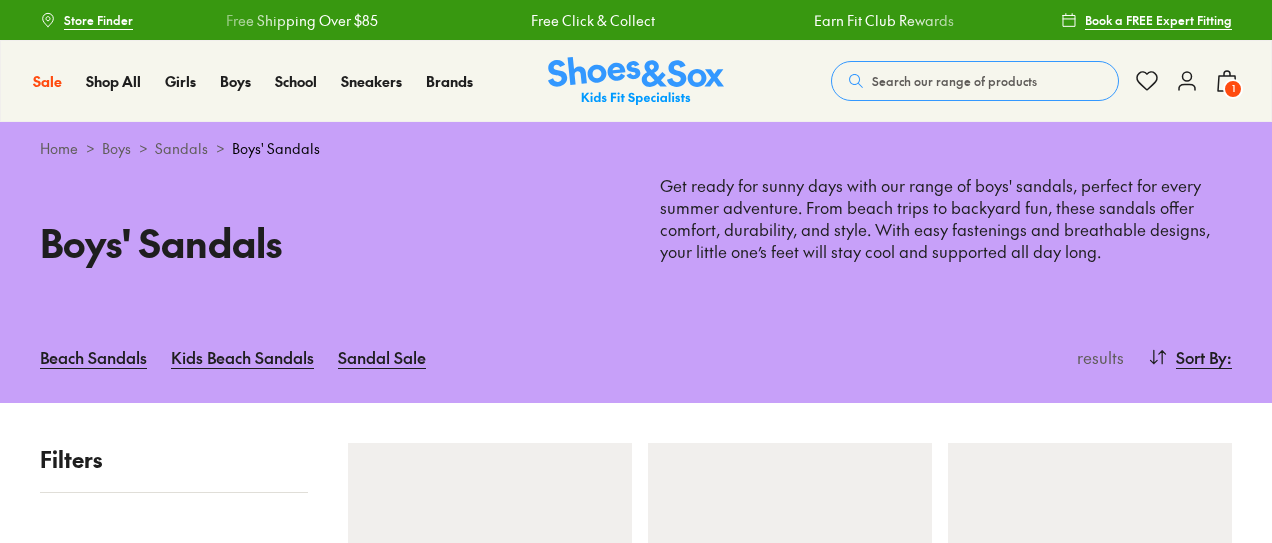 scroll, scrollTop: 0, scrollLeft: 0, axis: both 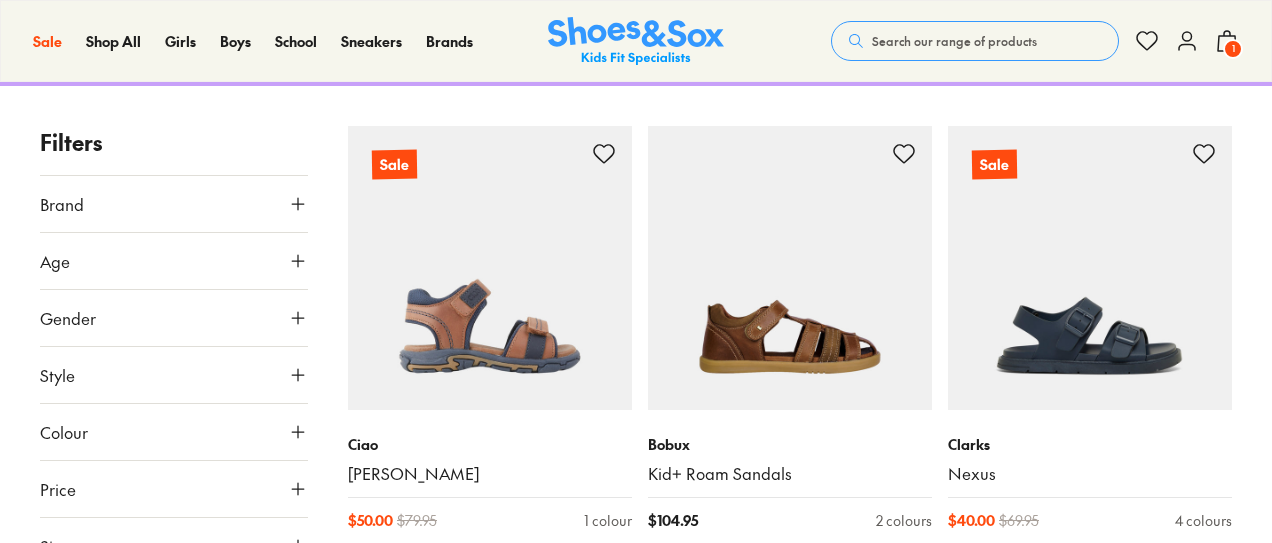 type on "***" 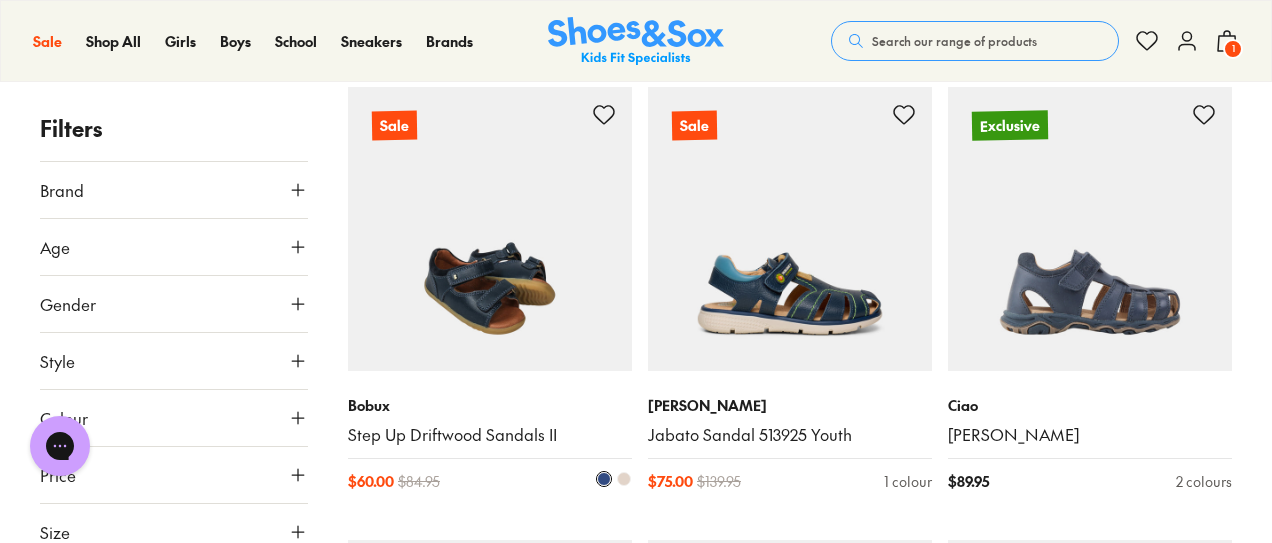 scroll, scrollTop: 3075, scrollLeft: 0, axis: vertical 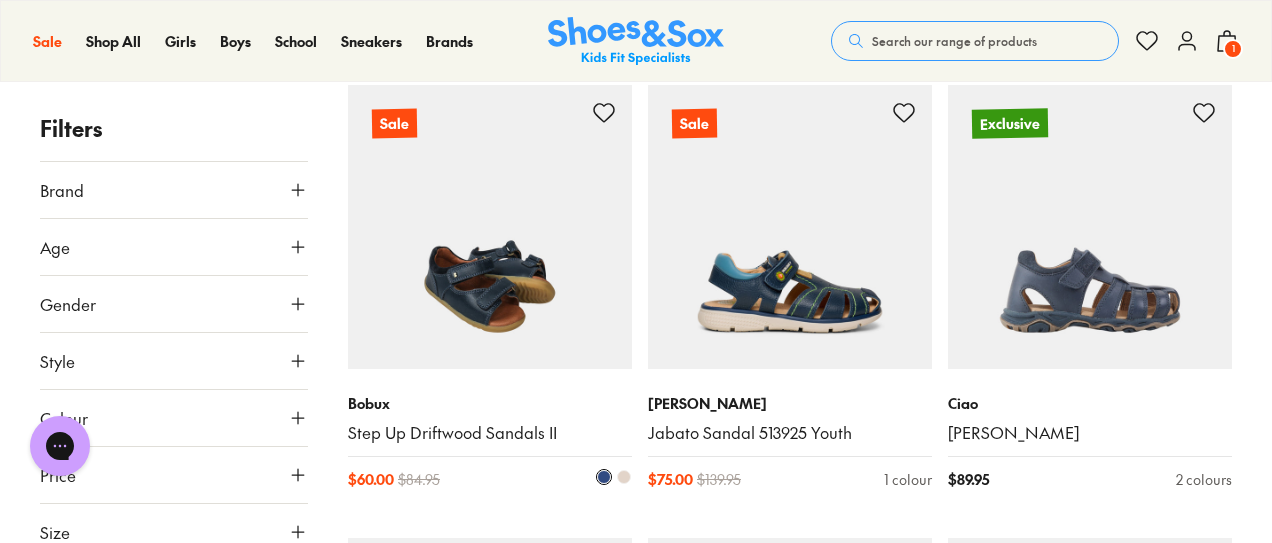 click at bounding box center [490, 227] 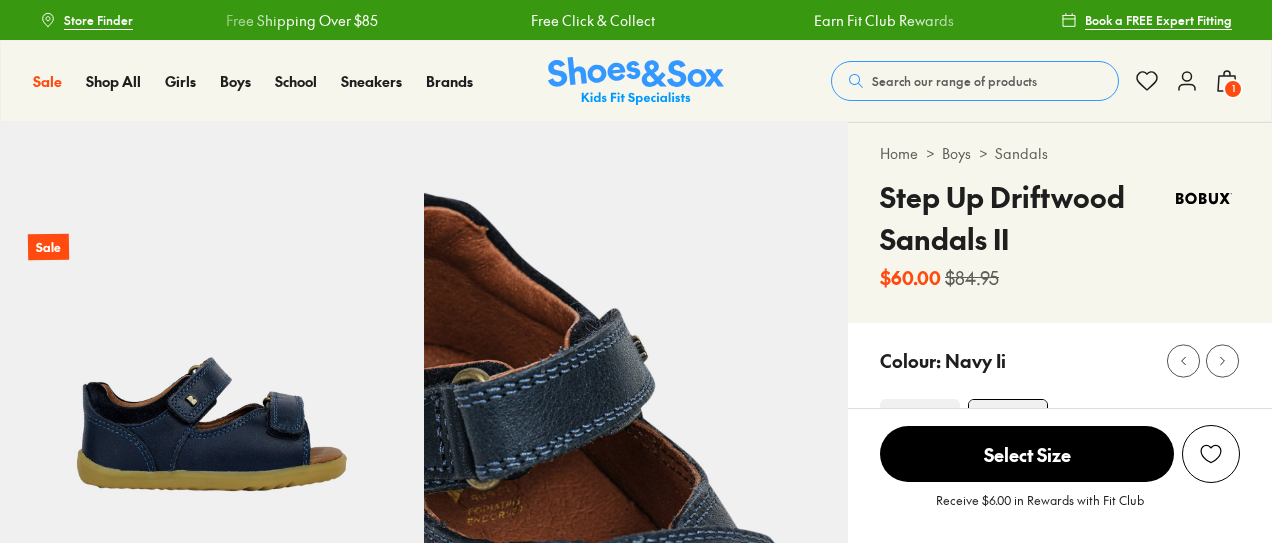 scroll, scrollTop: 0, scrollLeft: 0, axis: both 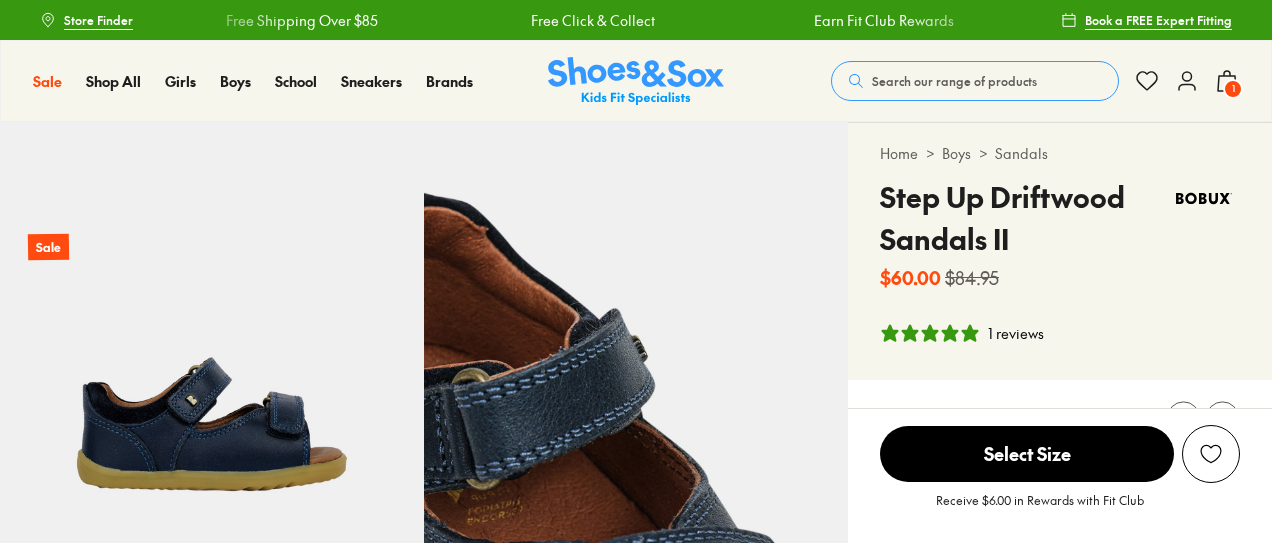 select on "*" 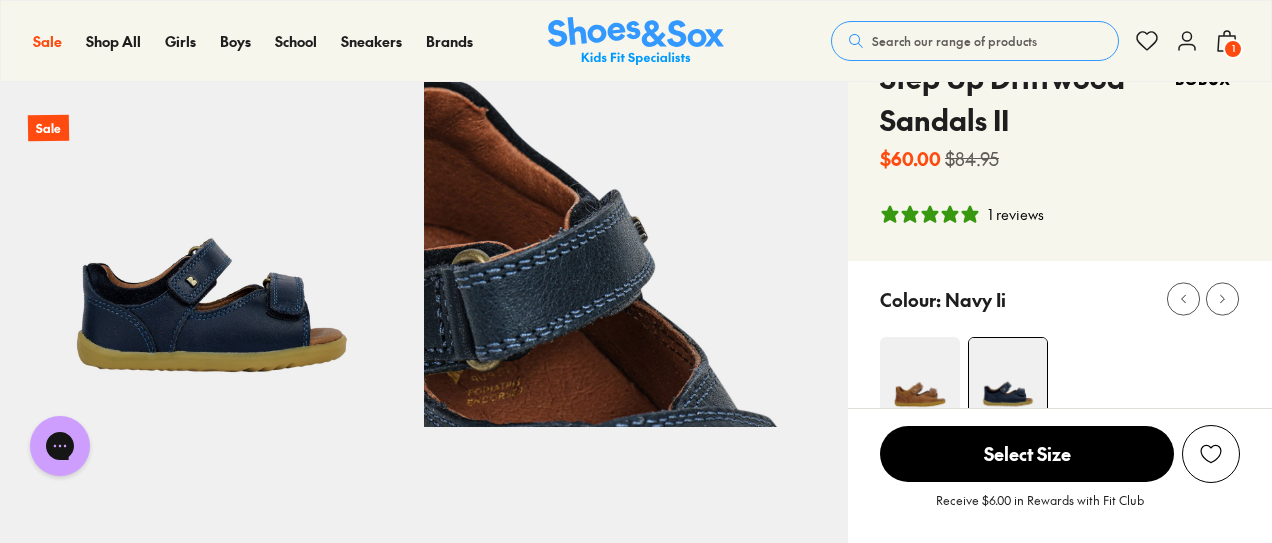 scroll, scrollTop: 118, scrollLeft: 0, axis: vertical 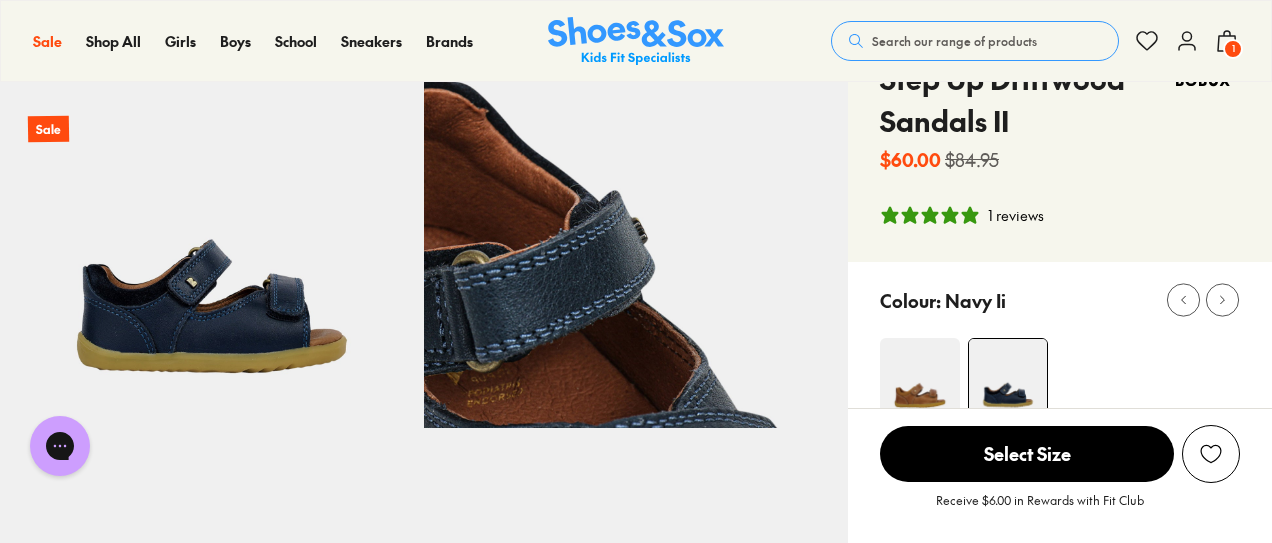click 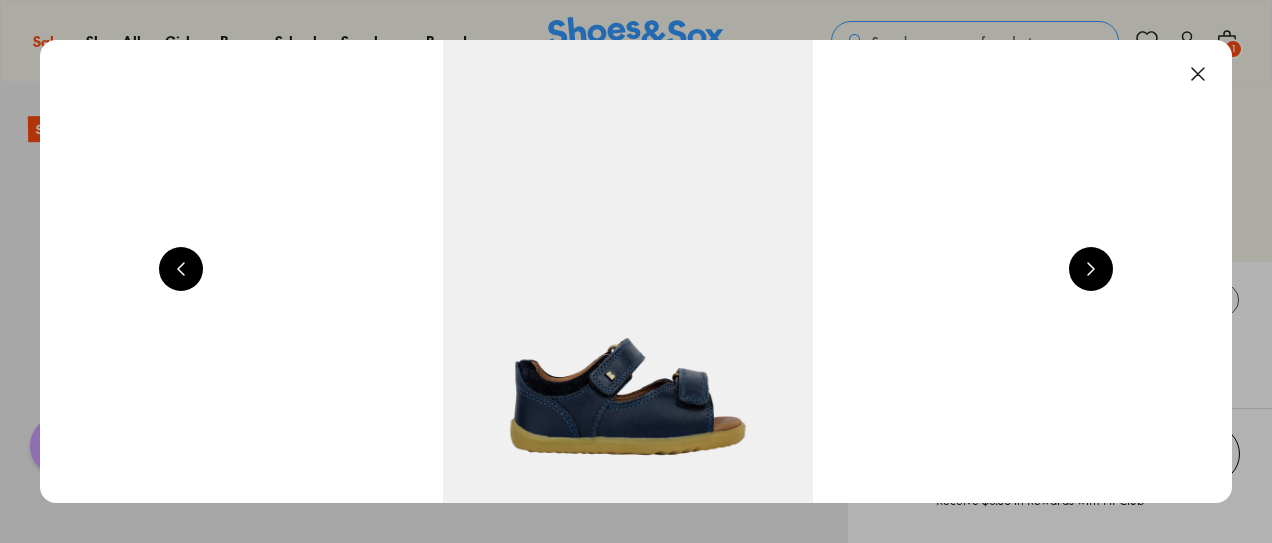 click at bounding box center (1091, 269) 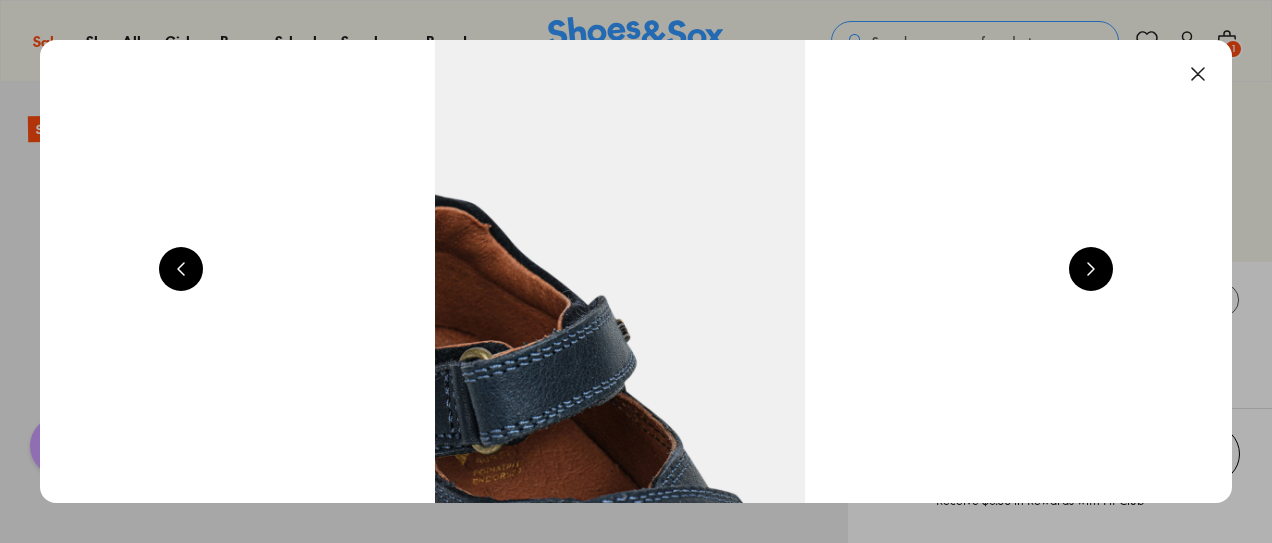click at bounding box center (1091, 269) 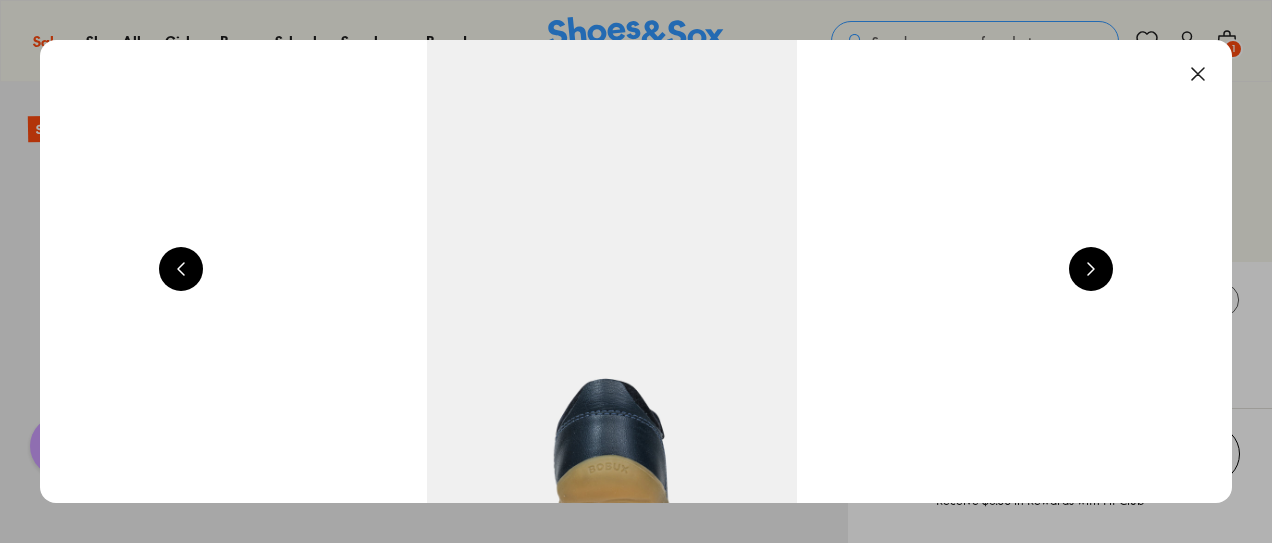 click at bounding box center (1091, 269) 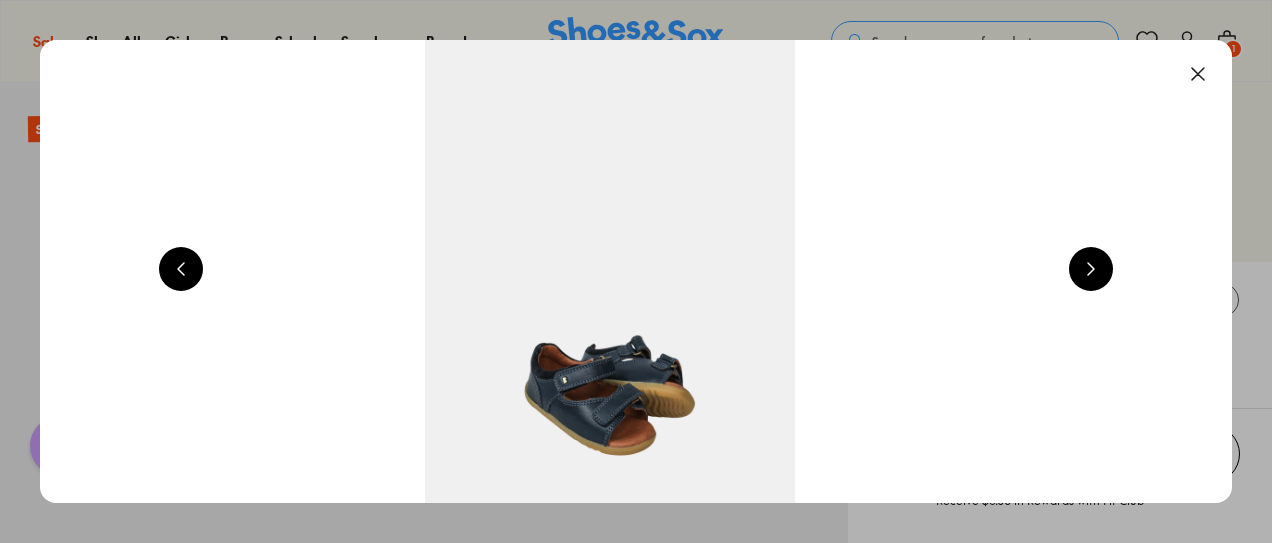 scroll, scrollTop: 0, scrollLeft: 4800, axis: horizontal 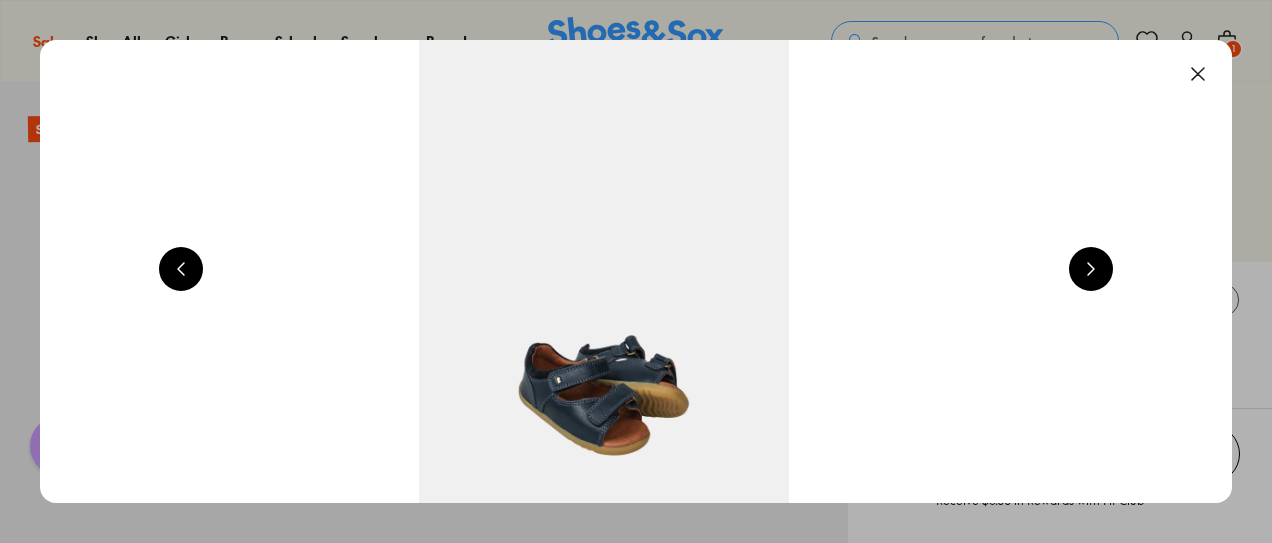 click at bounding box center [1091, 269] 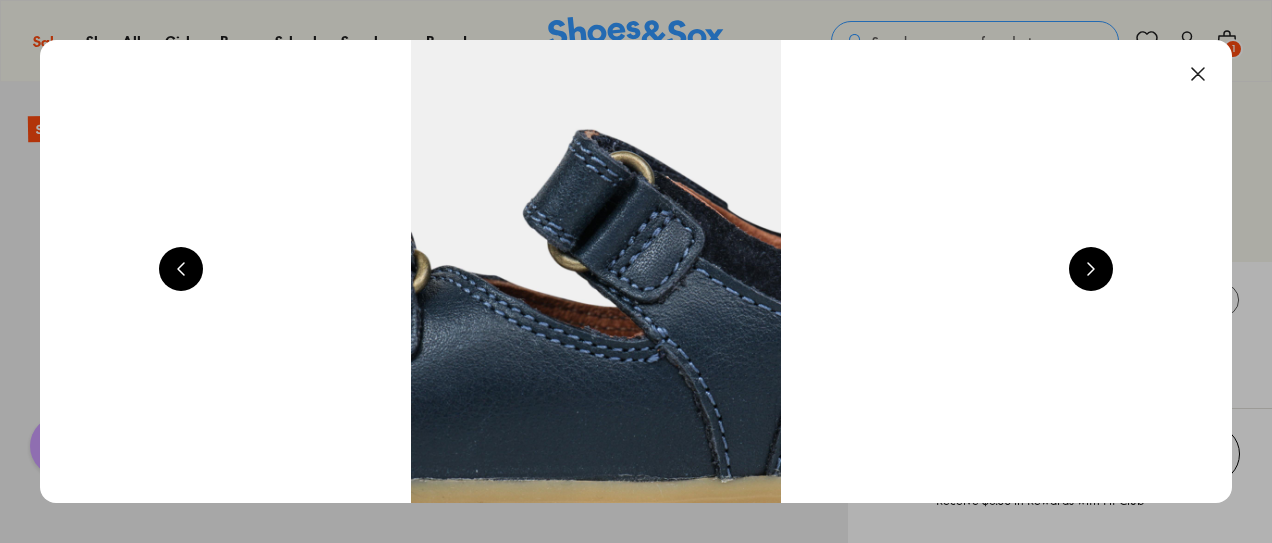 click at bounding box center (1091, 269) 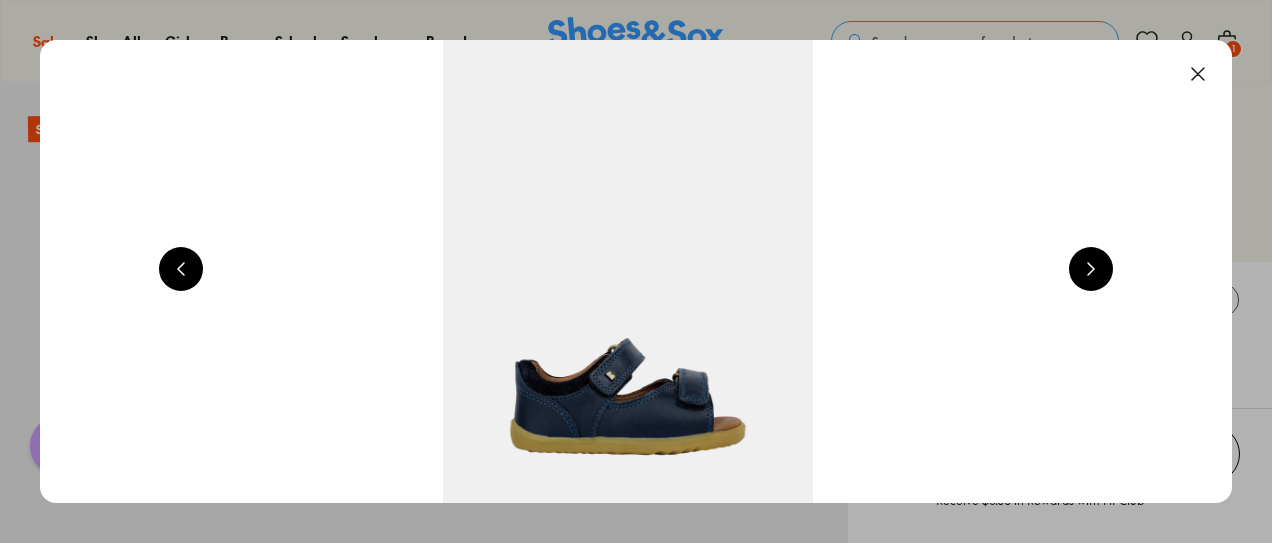 click at bounding box center [1091, 269] 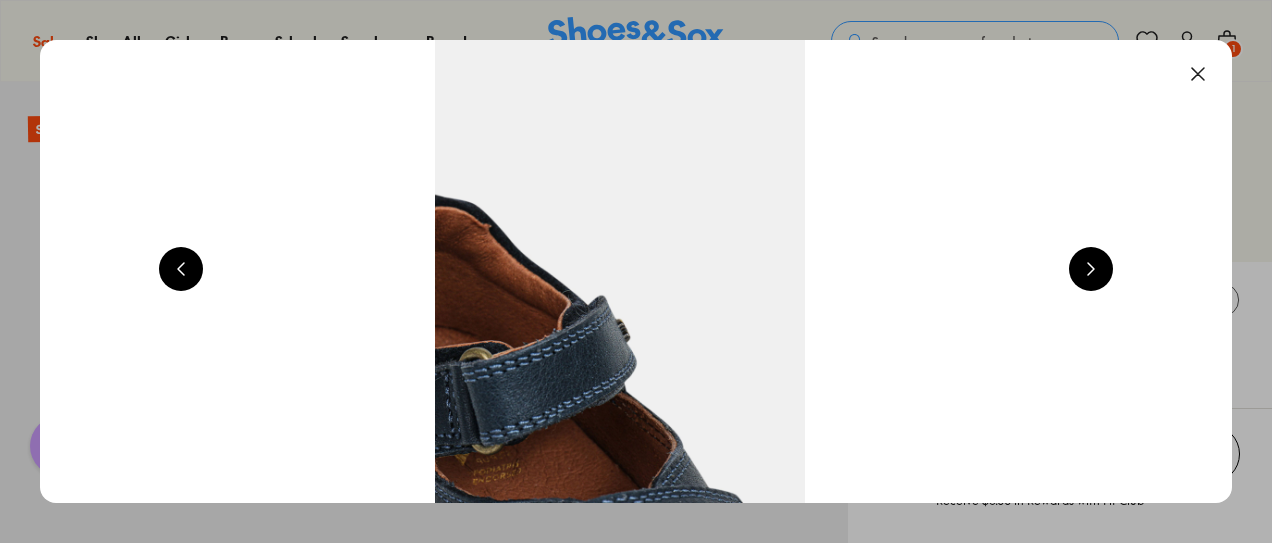 click at bounding box center [1091, 269] 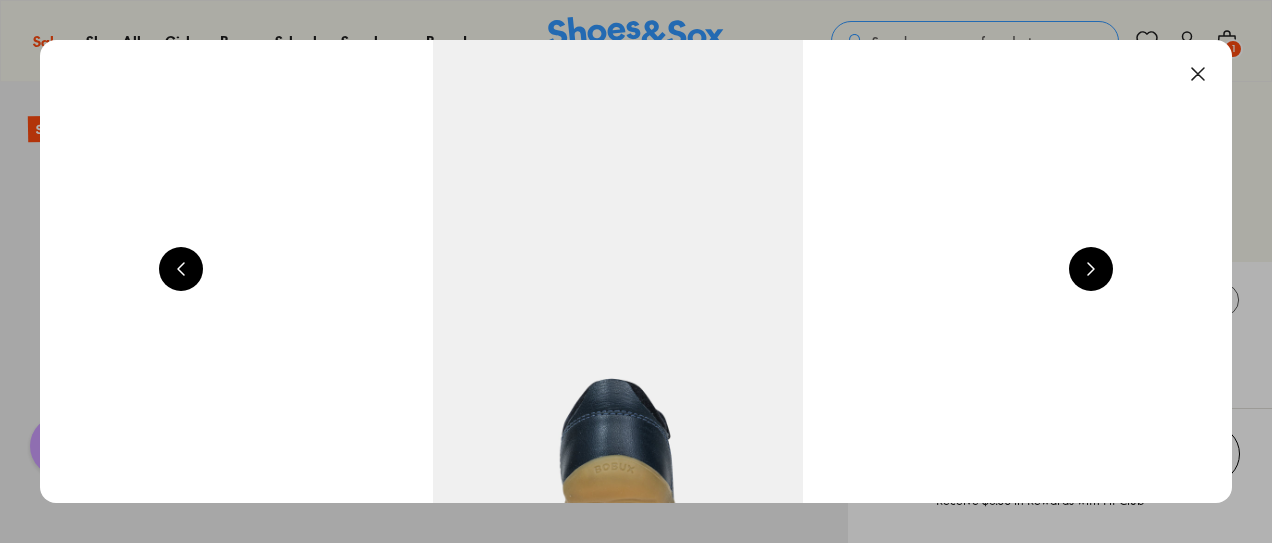 scroll, scrollTop: 0, scrollLeft: 3600, axis: horizontal 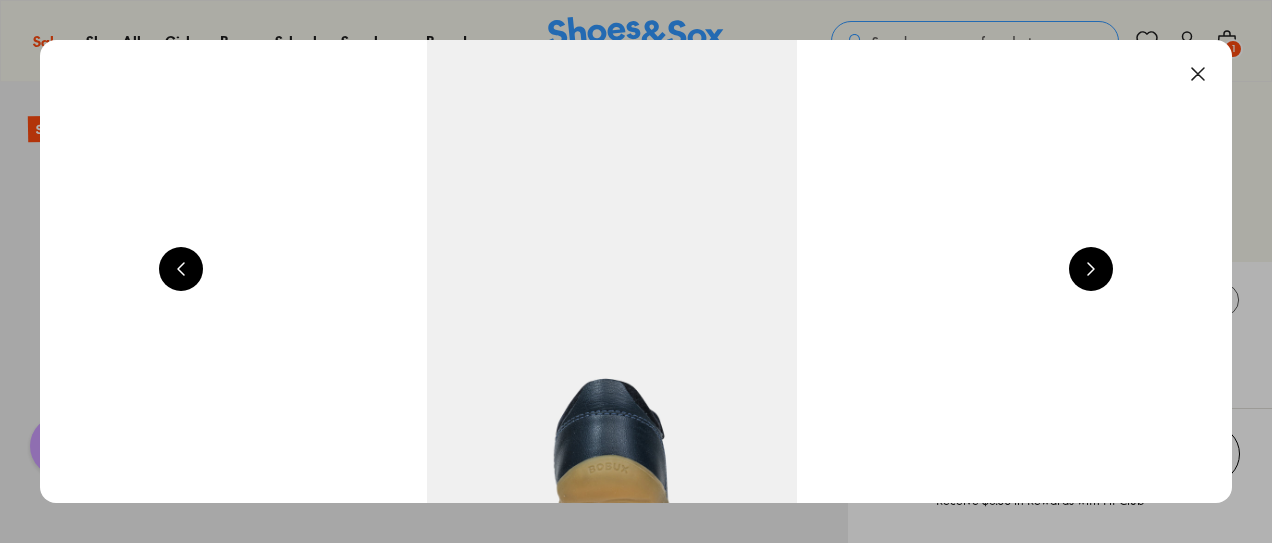 click at bounding box center (1198, 74) 